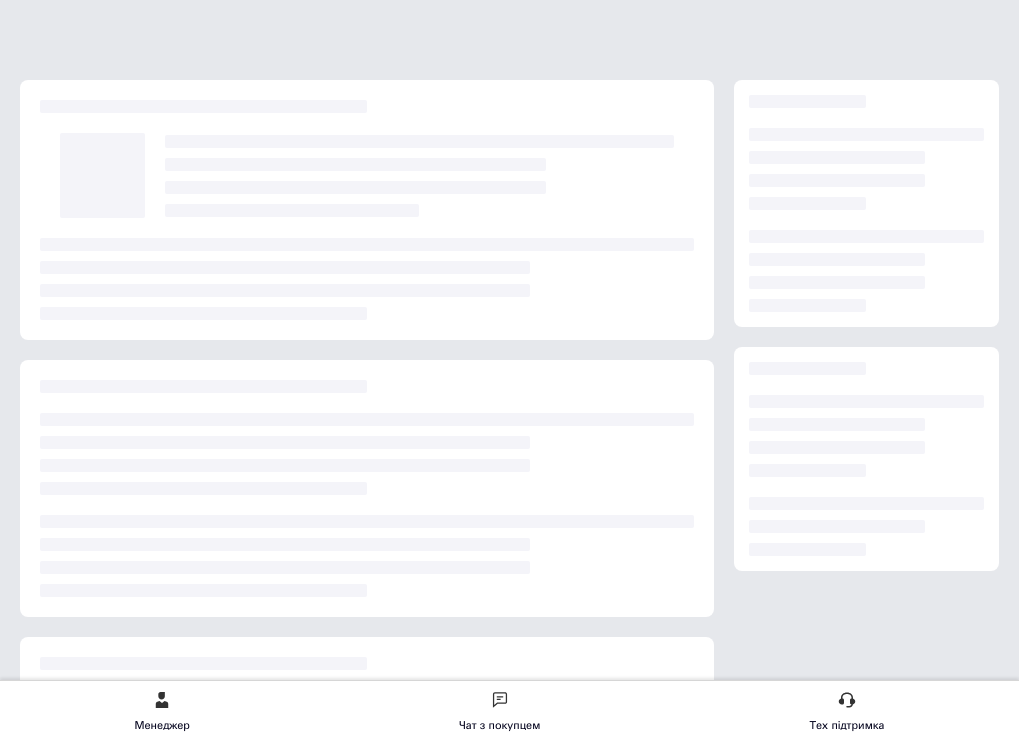 scroll, scrollTop: 0, scrollLeft: 0, axis: both 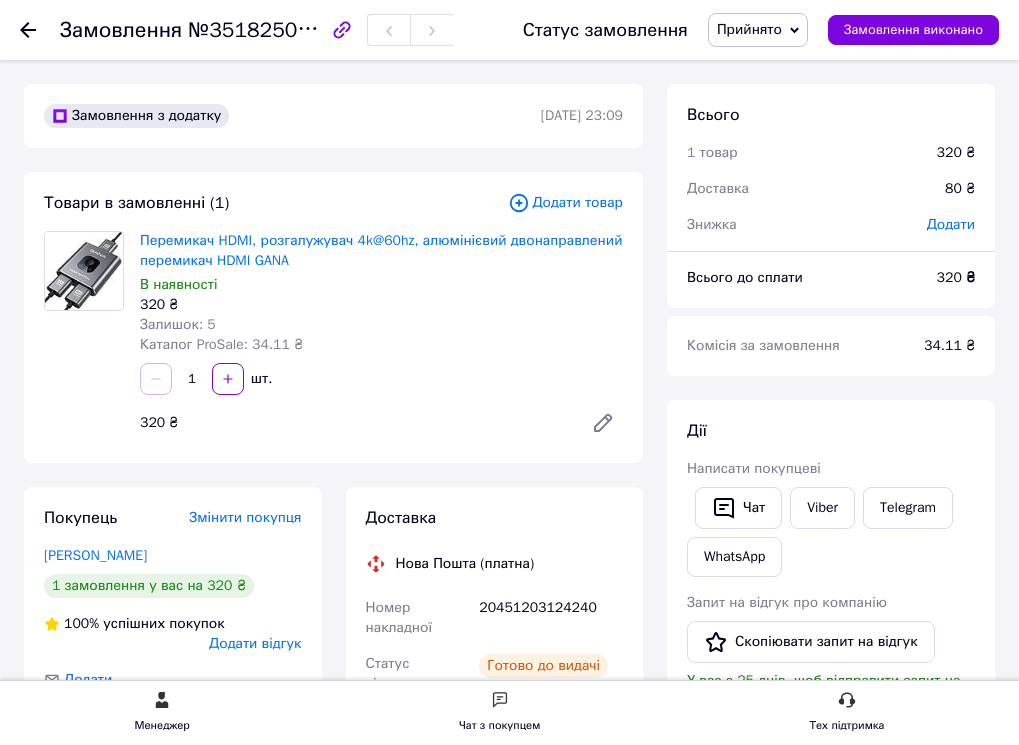 click on "[DEMOGRAPHIC_DATA]" at bounding box center [-117, 439] 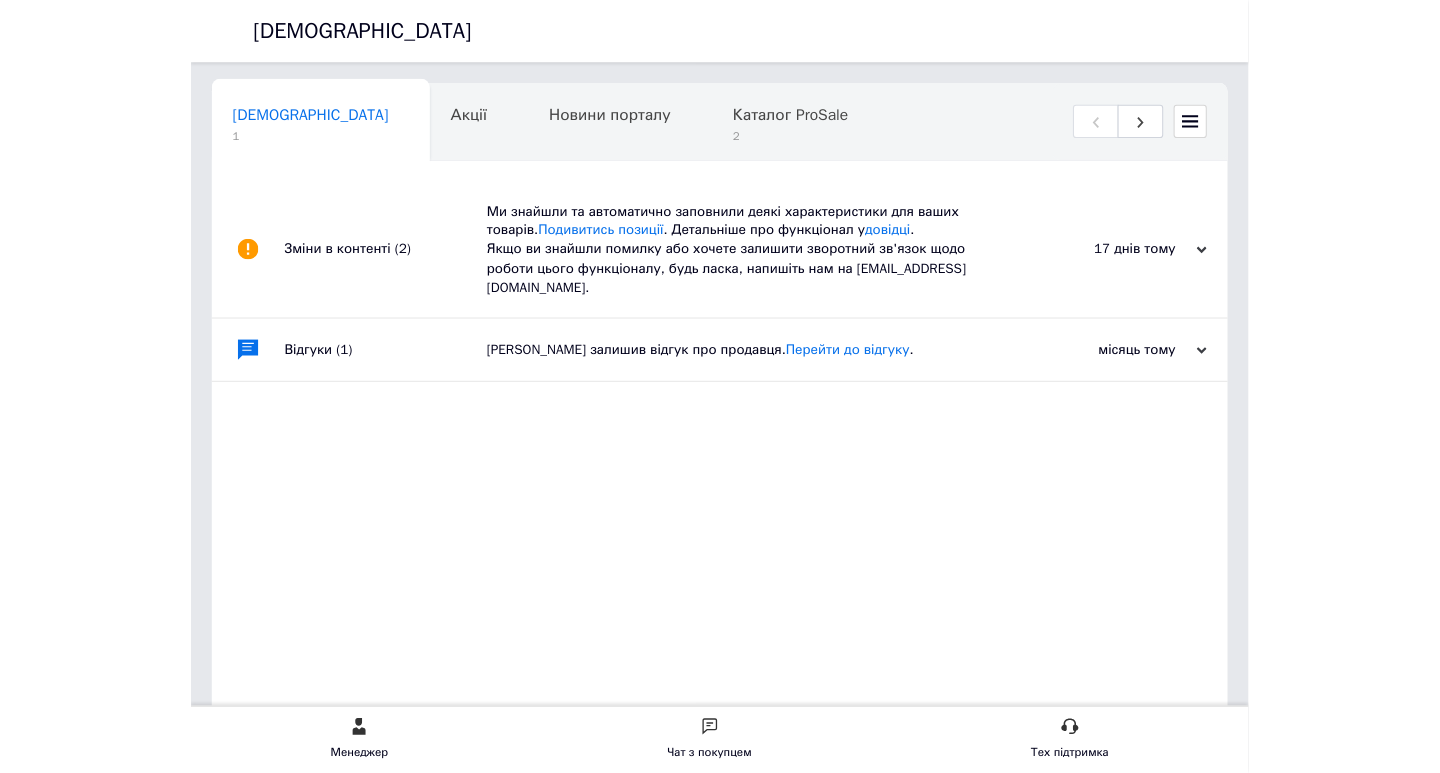 scroll, scrollTop: 0, scrollLeft: 10, axis: horizontal 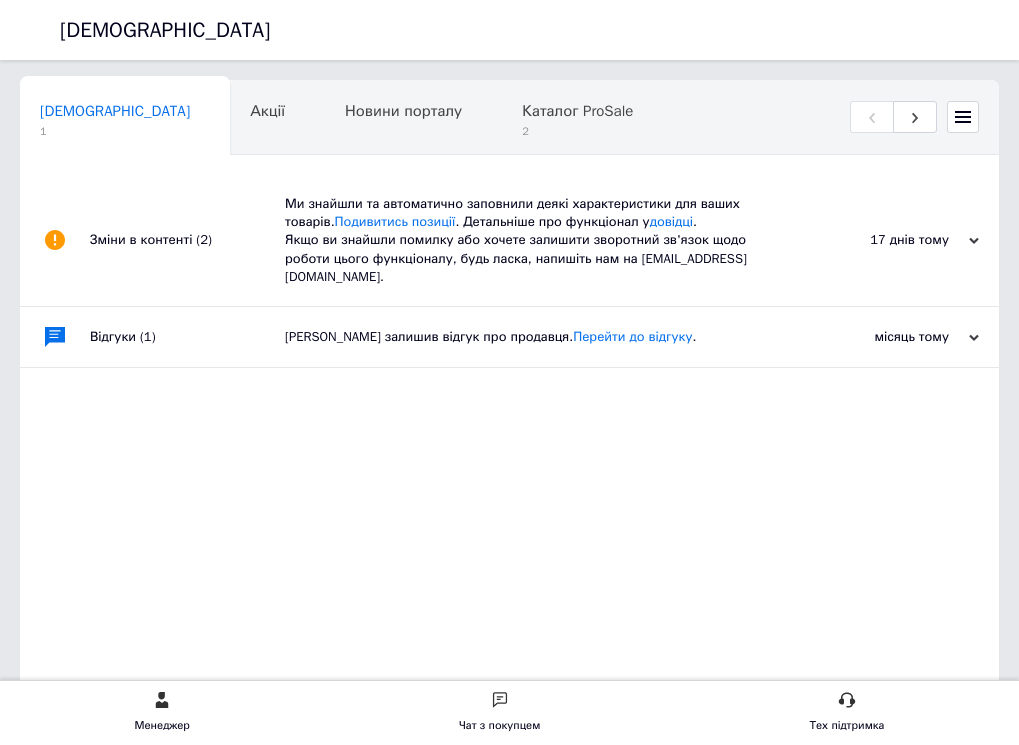 click on "Каталог ProSale" at bounding box center [-134, 409] 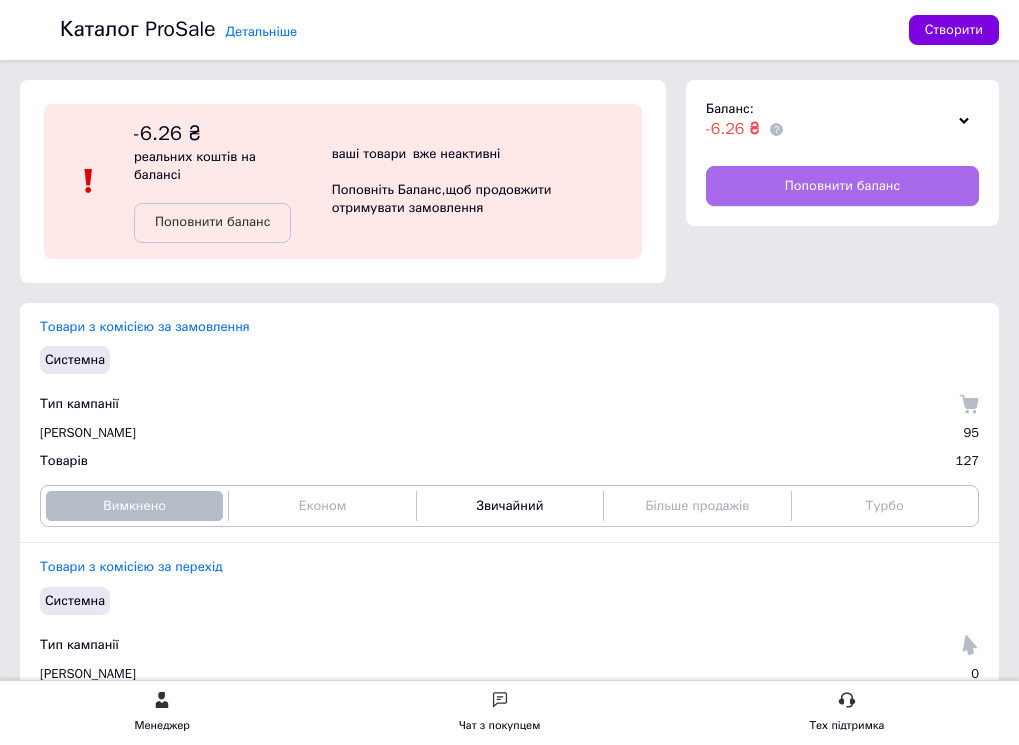 click on "Поповнити баланс" at bounding box center [842, 186] 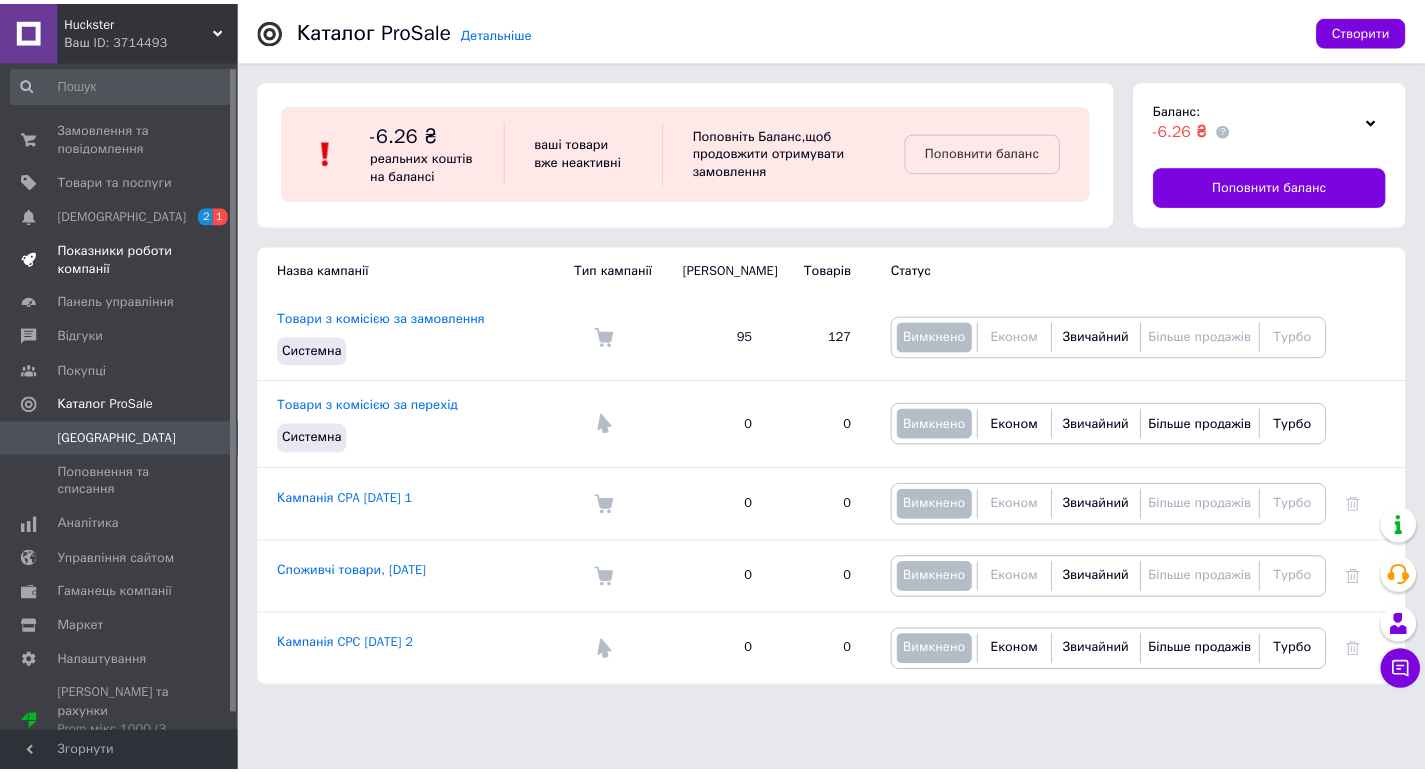 scroll, scrollTop: 0, scrollLeft: 0, axis: both 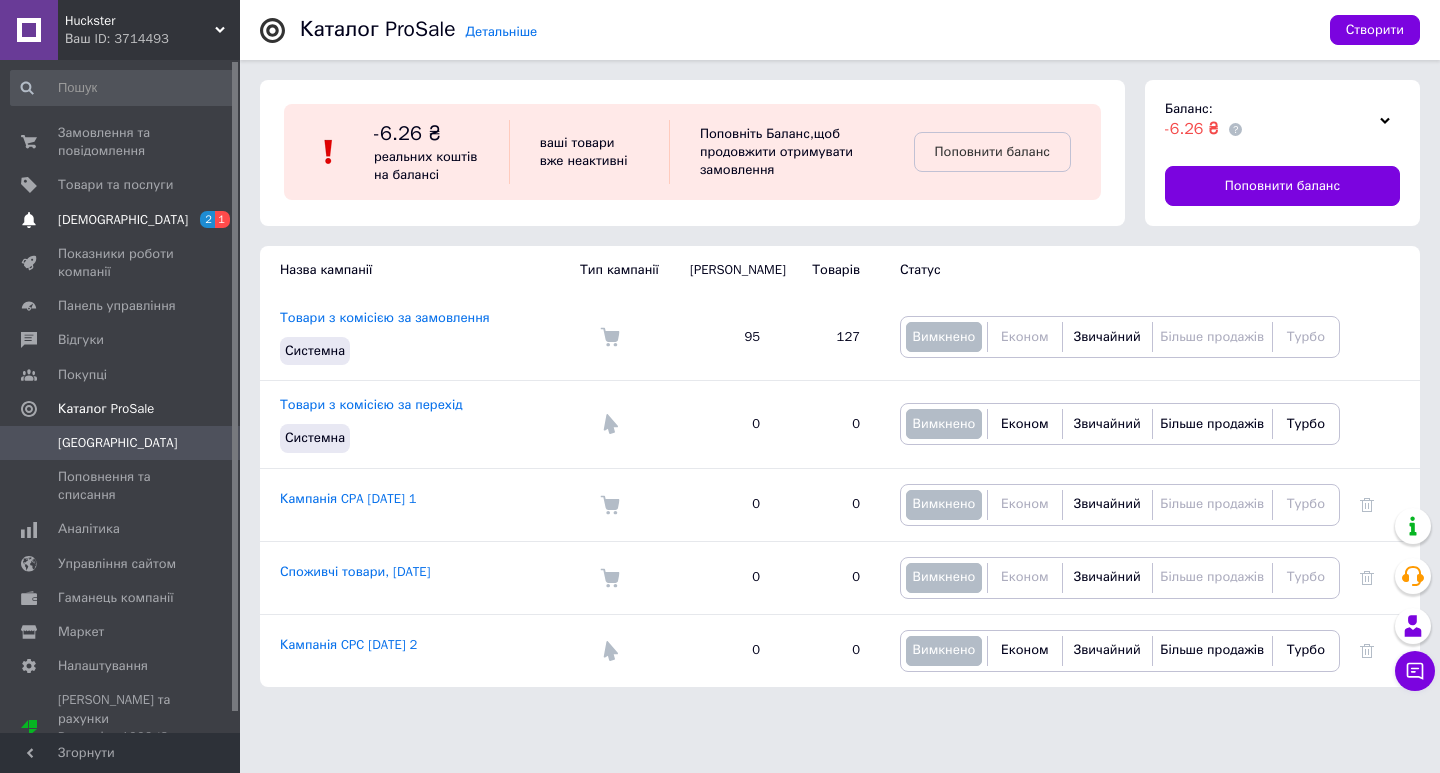 click on "[DEMOGRAPHIC_DATA]" at bounding box center (123, 220) 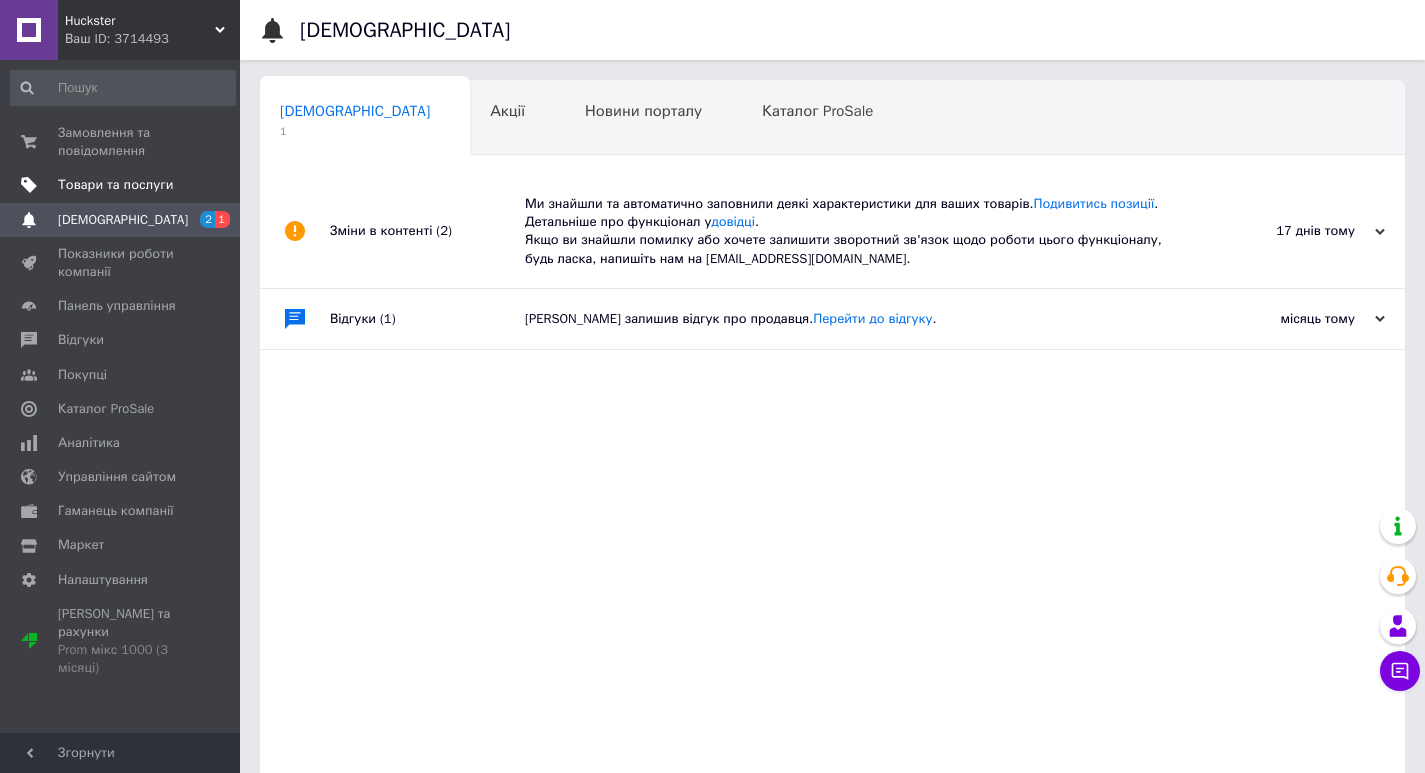 click on "Товари та послуги" at bounding box center [115, 185] 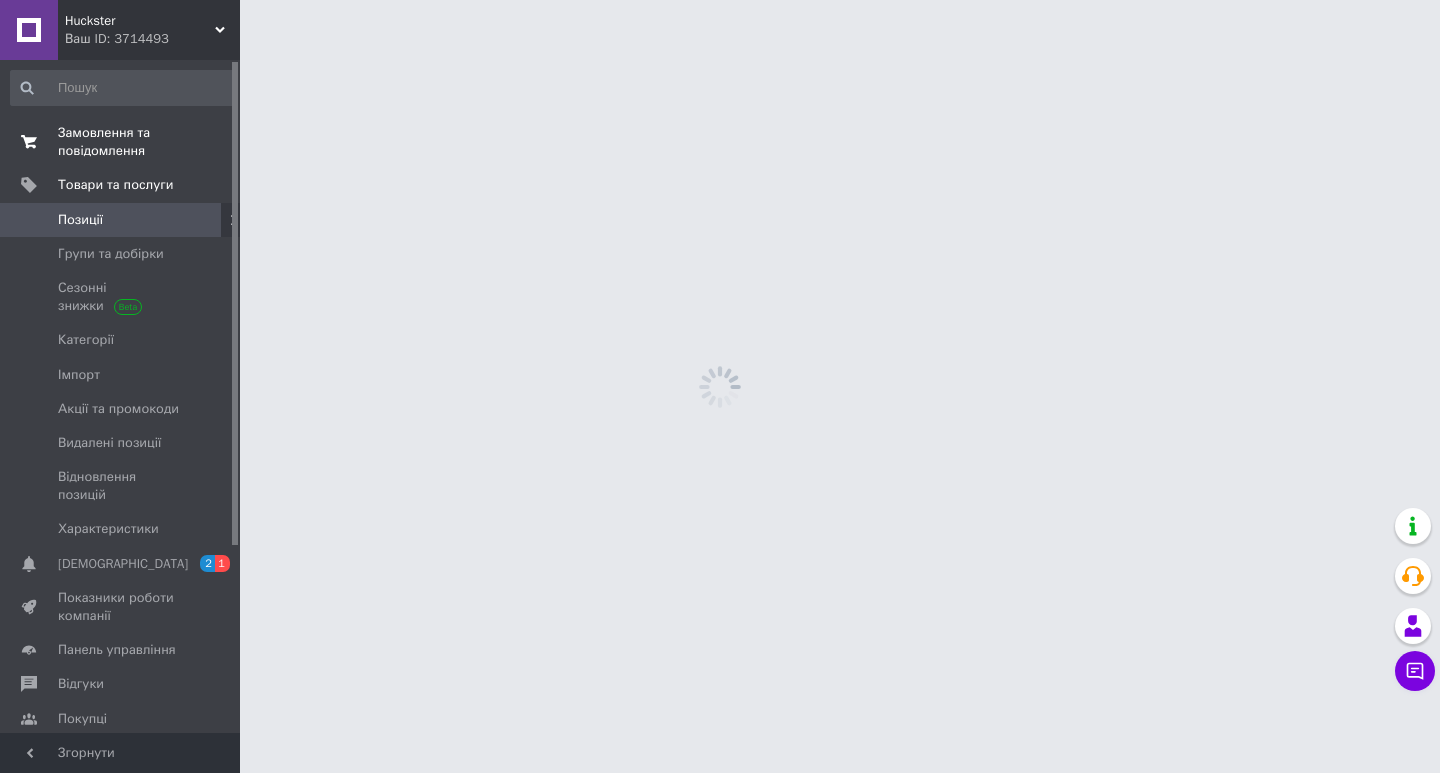 click on "Замовлення та повідомлення" at bounding box center (121, 142) 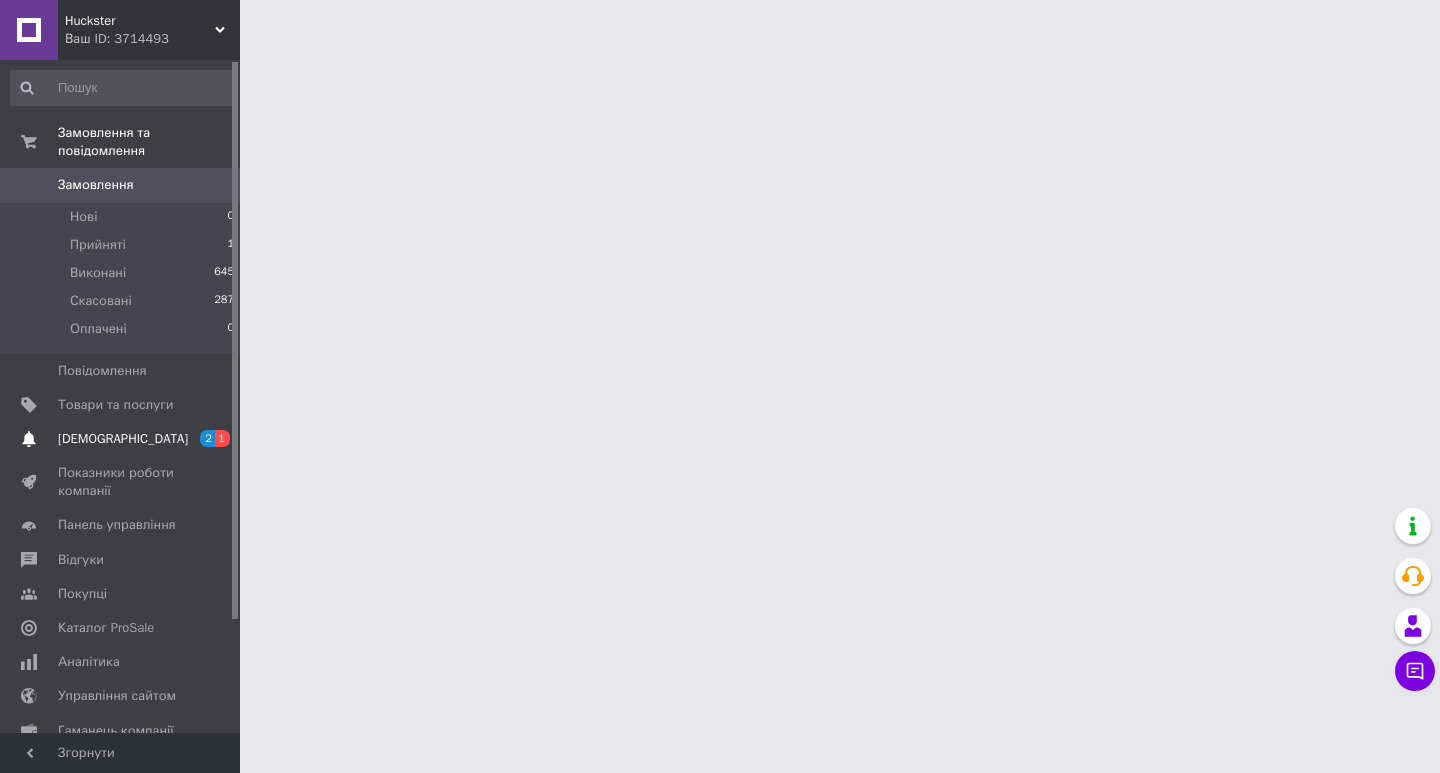 click on "[DEMOGRAPHIC_DATA]" at bounding box center (123, 439) 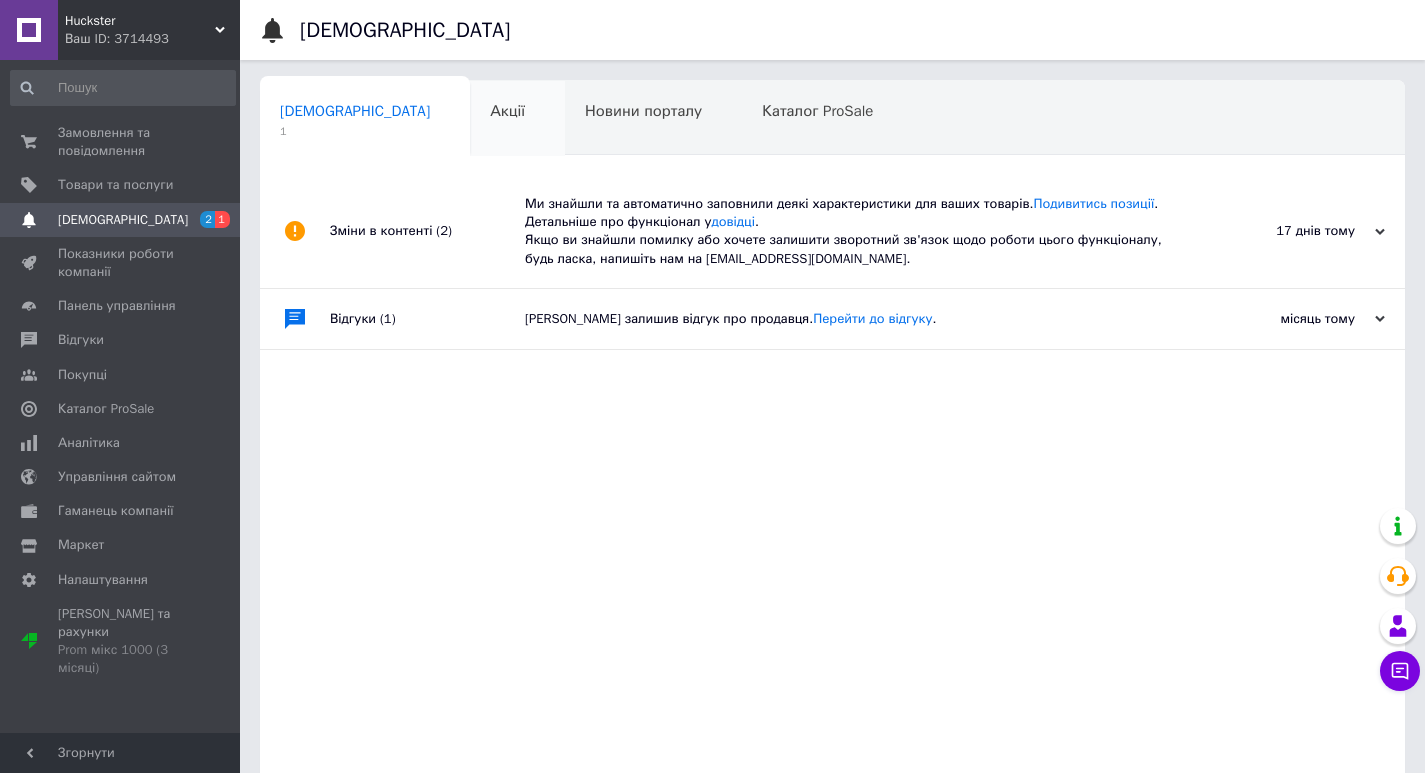 click on "Акції 0" at bounding box center [517, 119] 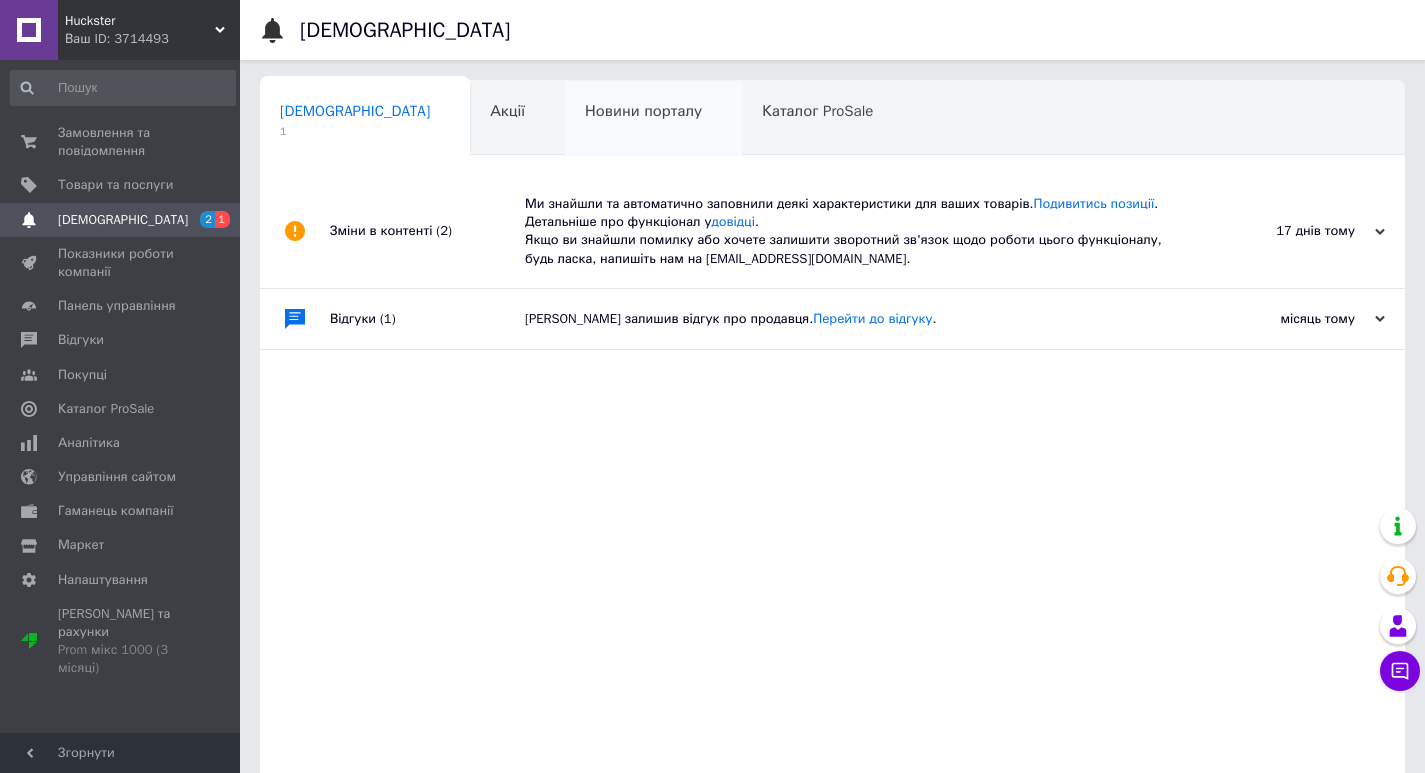 click on "Новини порталу 0" at bounding box center (653, 119) 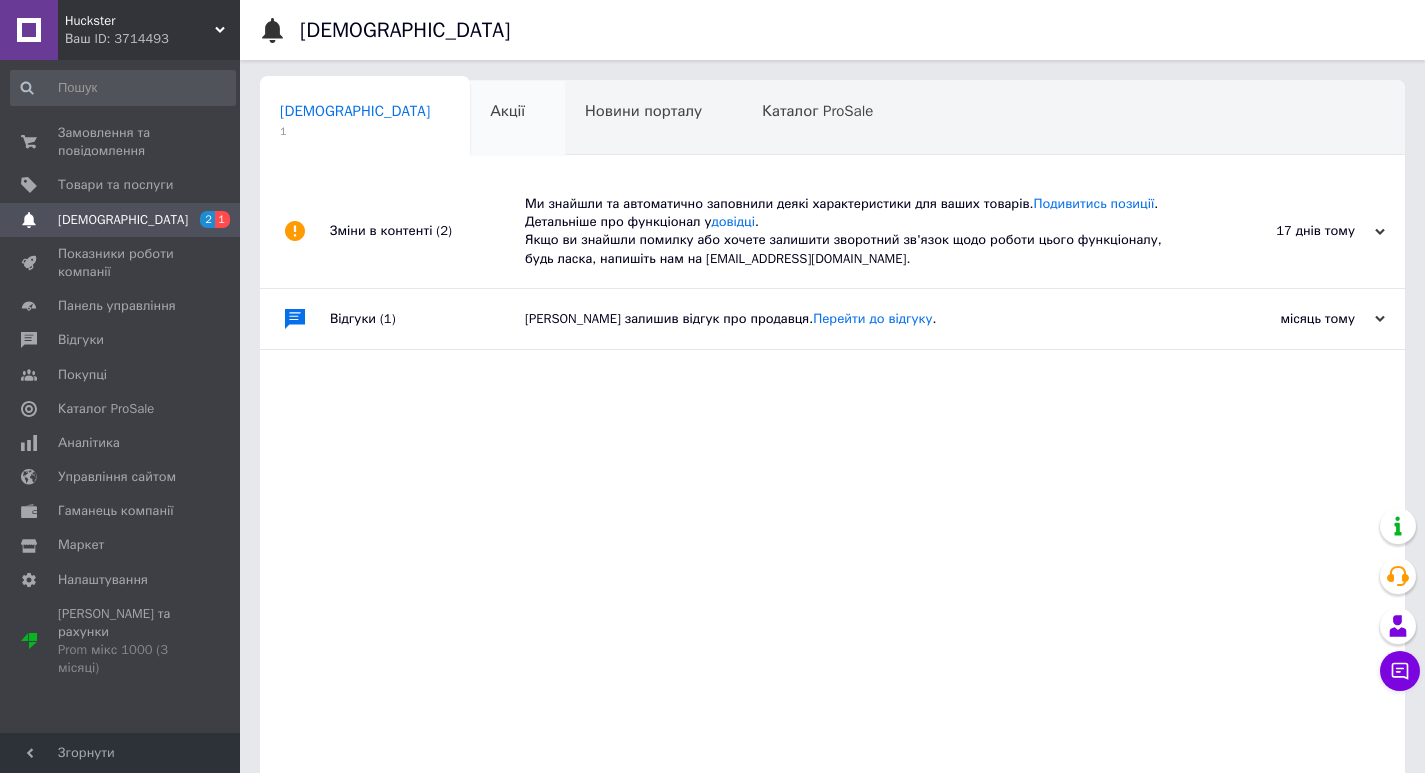 click on "Акції 0" at bounding box center (517, 119) 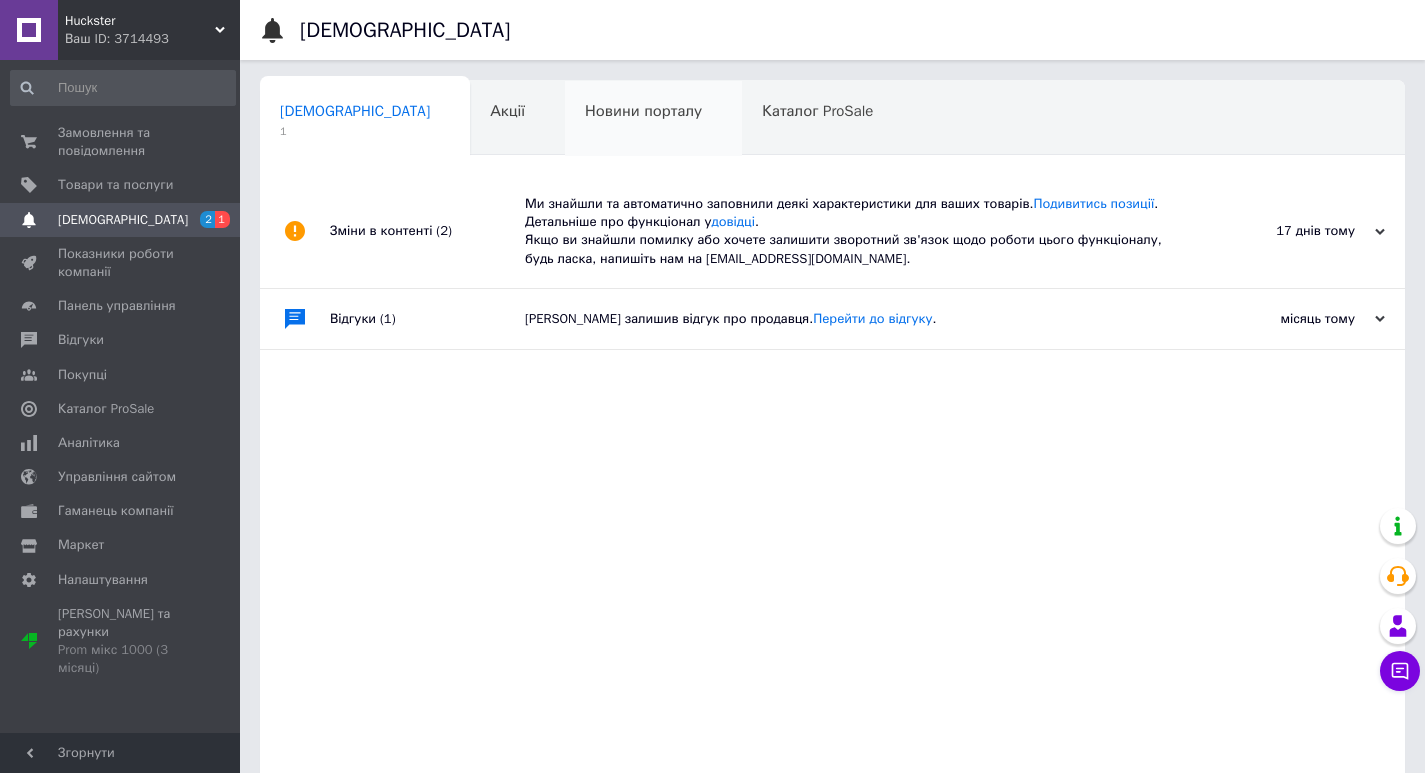 click on "Новини порталу 0" at bounding box center (653, 119) 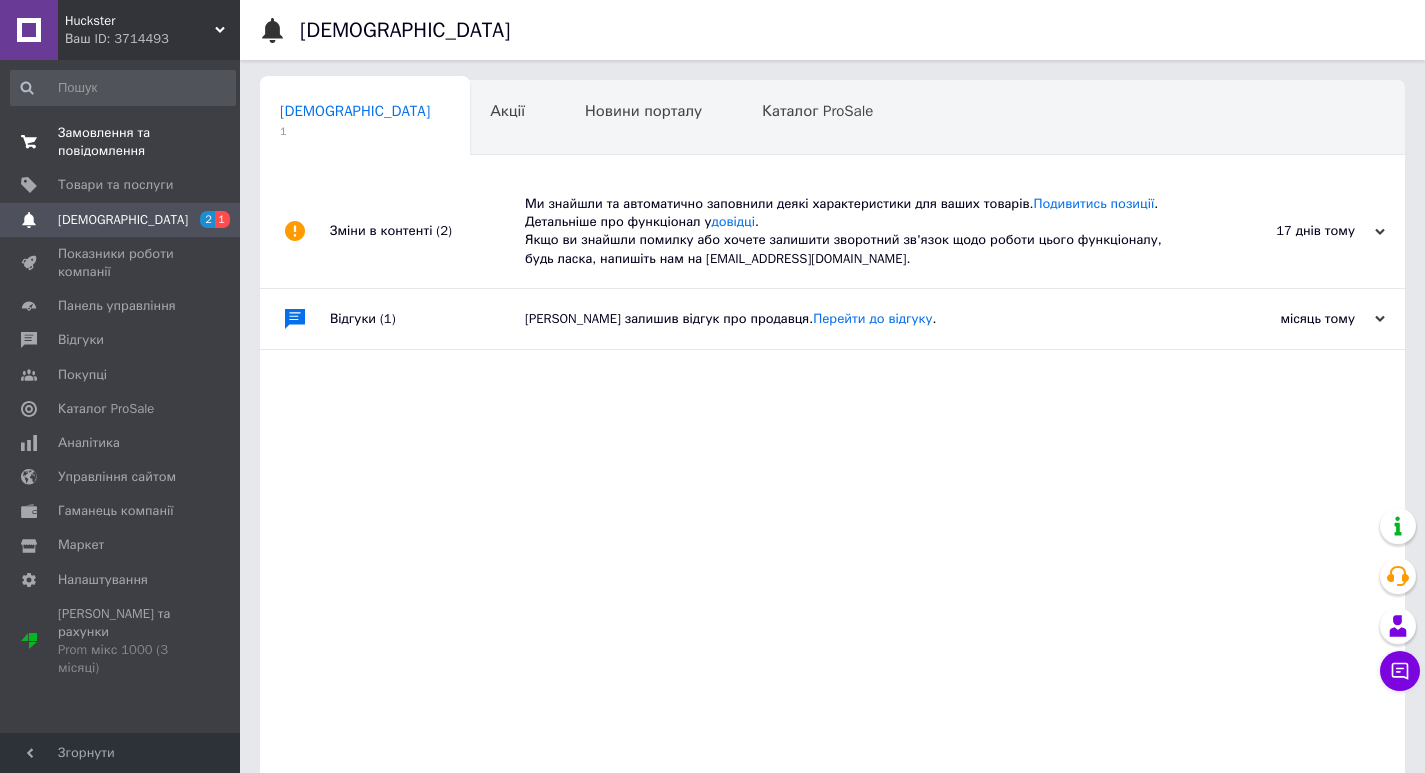 click on "Замовлення та повідомлення" at bounding box center [121, 142] 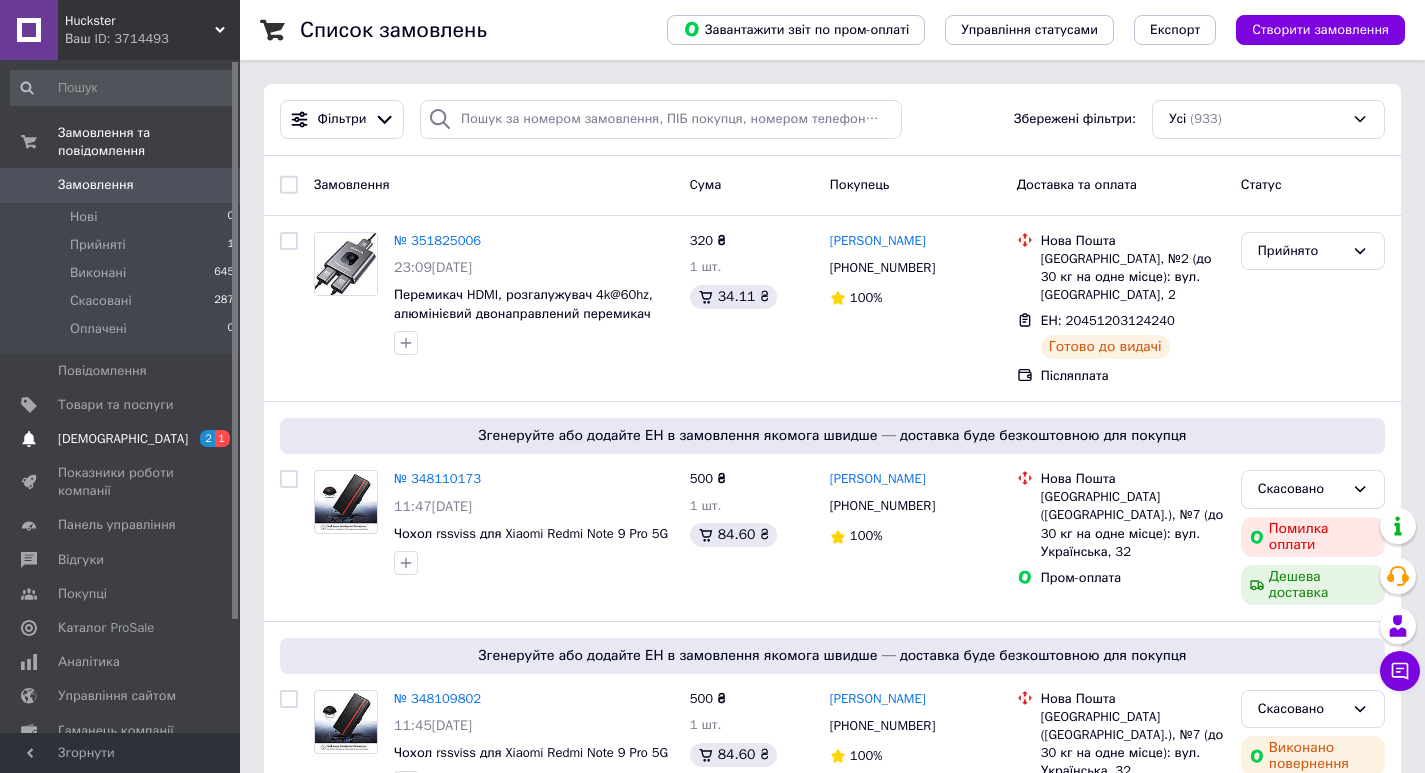 click on "[DEMOGRAPHIC_DATA]" at bounding box center [123, 439] 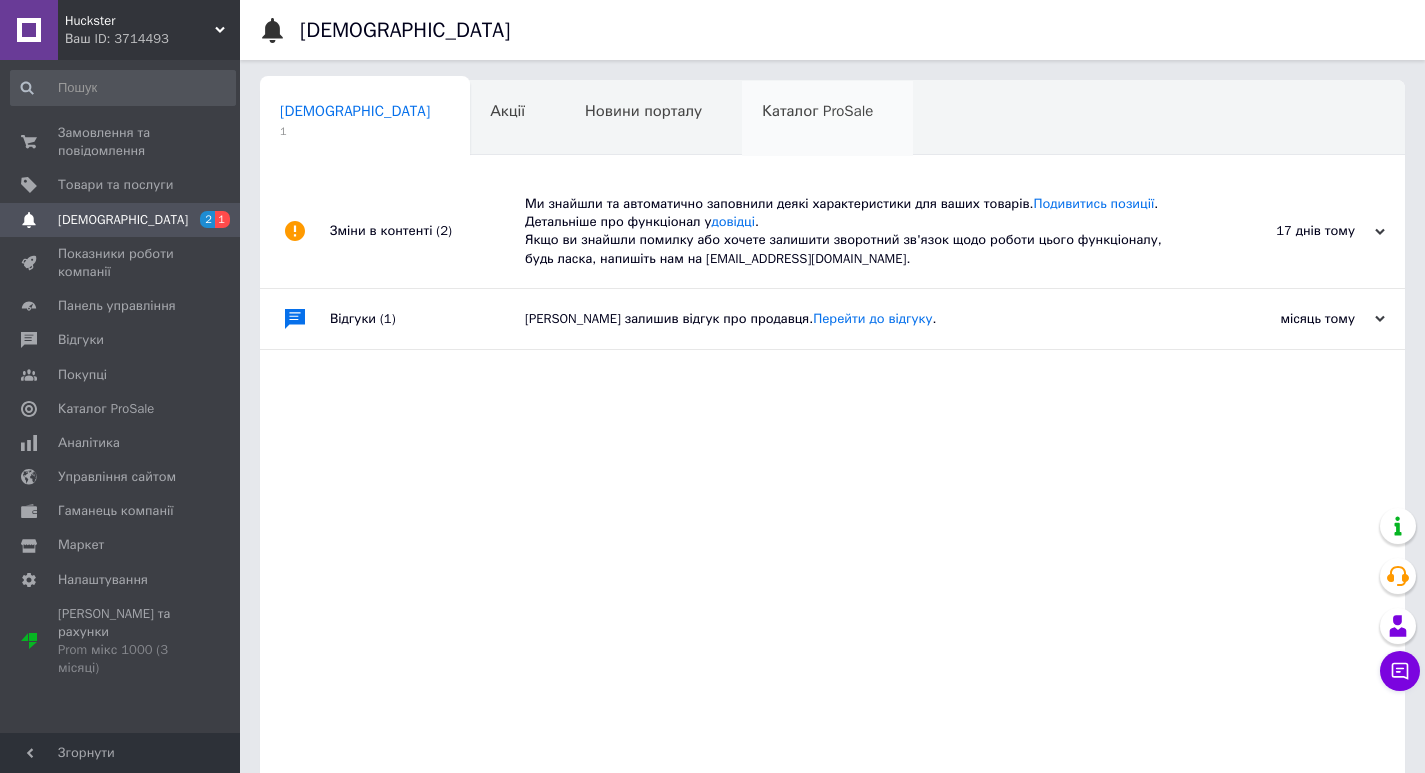 click on "Каталог ProSale 0" at bounding box center [827, 119] 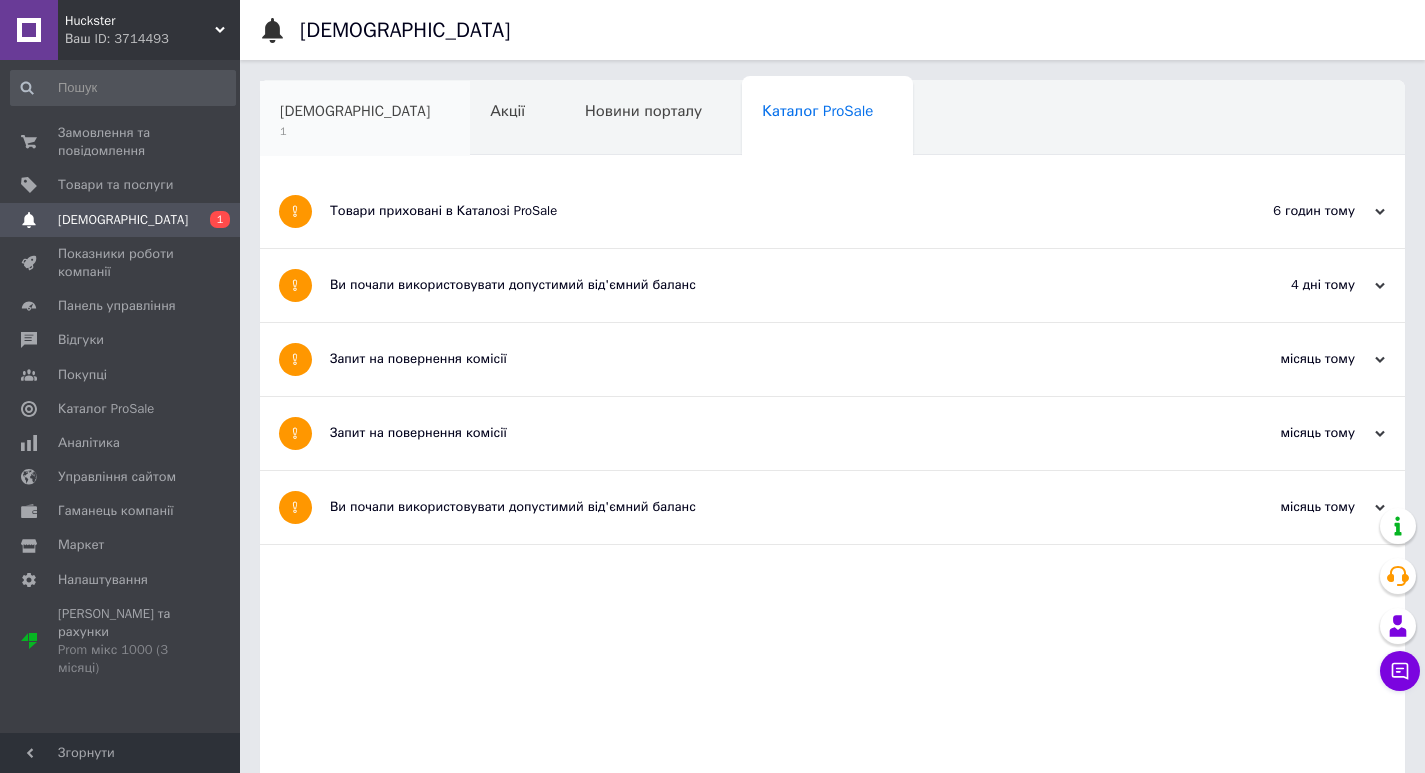 click on "[DEMOGRAPHIC_DATA] 1" at bounding box center (365, 119) 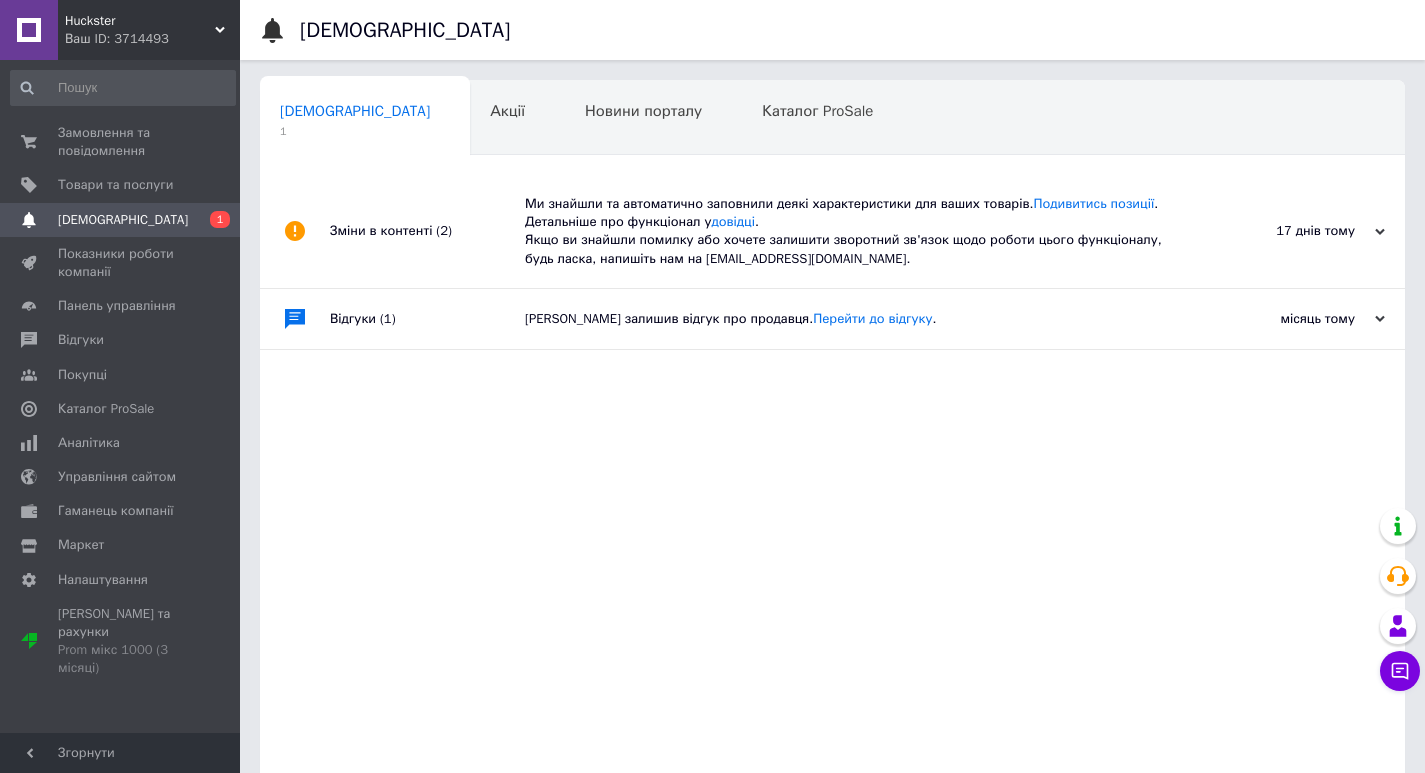 click on "Ми знайшли та автоматично заповнили деякі характеристики для ваших товарів.  Подивитись позиції . Детальніше про функціонал у  довідці . Якщо ви знайшли помилку або хочете залишити зворотний зв'язок щодо роботи цього функціоналу, будь ласка, напишіть нам на [EMAIL_ADDRESS][DOMAIN_NAME]." at bounding box center [855, 231] 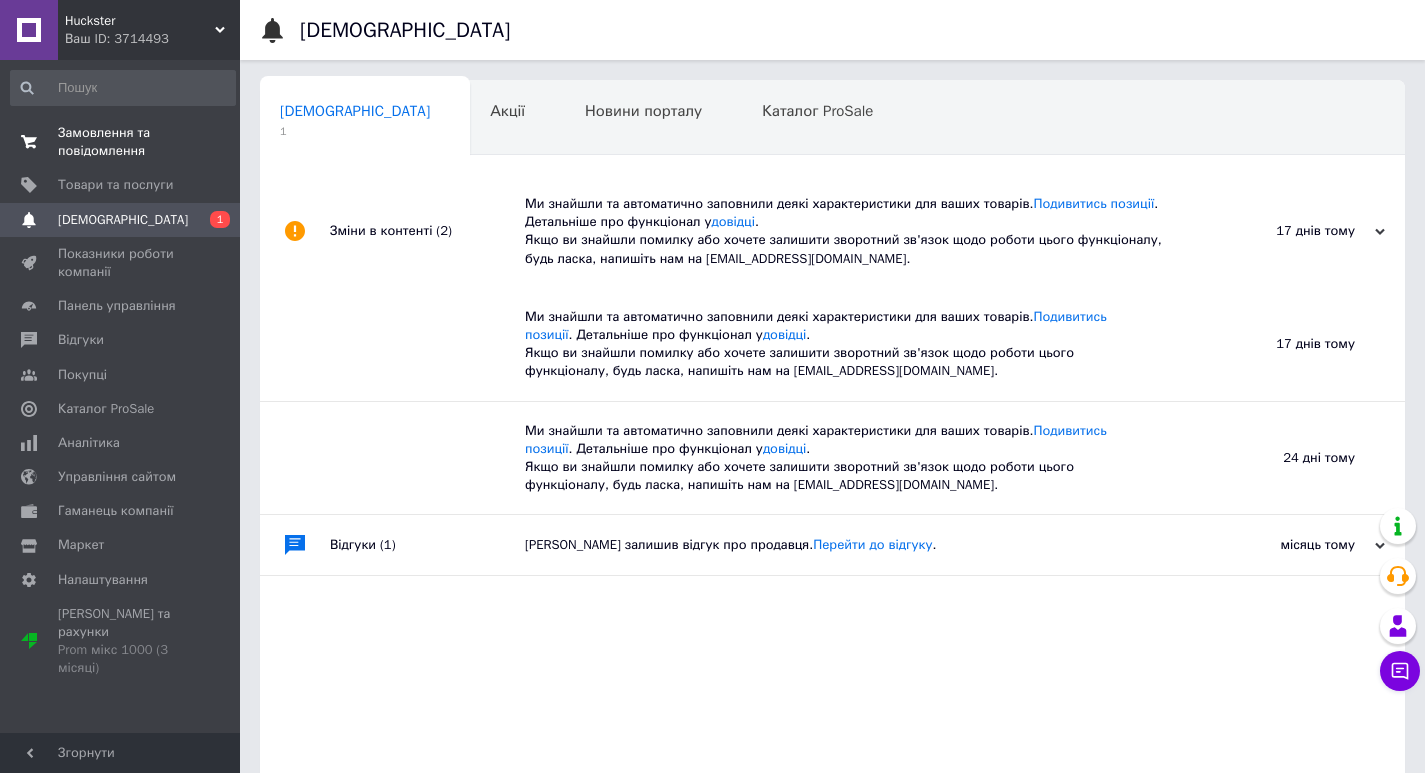 click on "0 0" at bounding box center [212, 142] 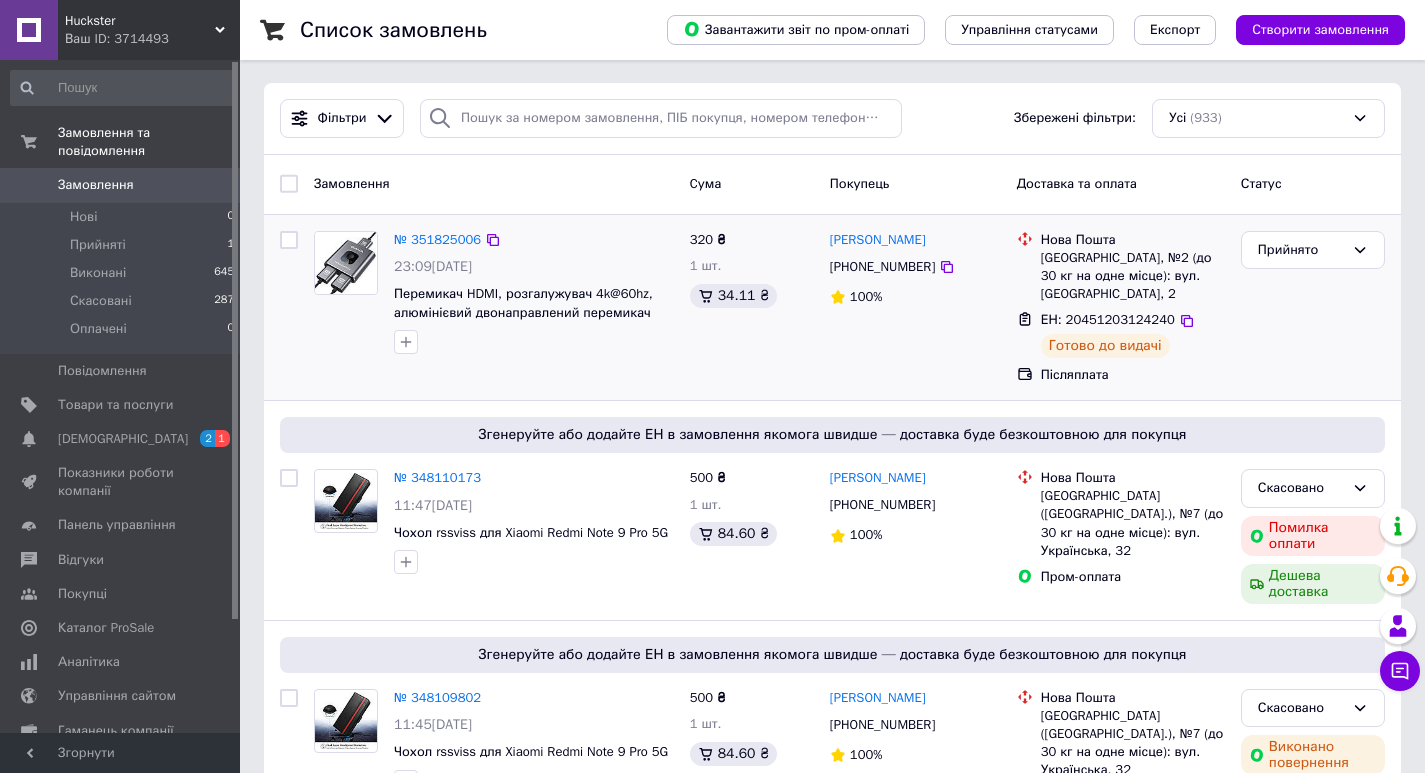 scroll, scrollTop: 0, scrollLeft: 0, axis: both 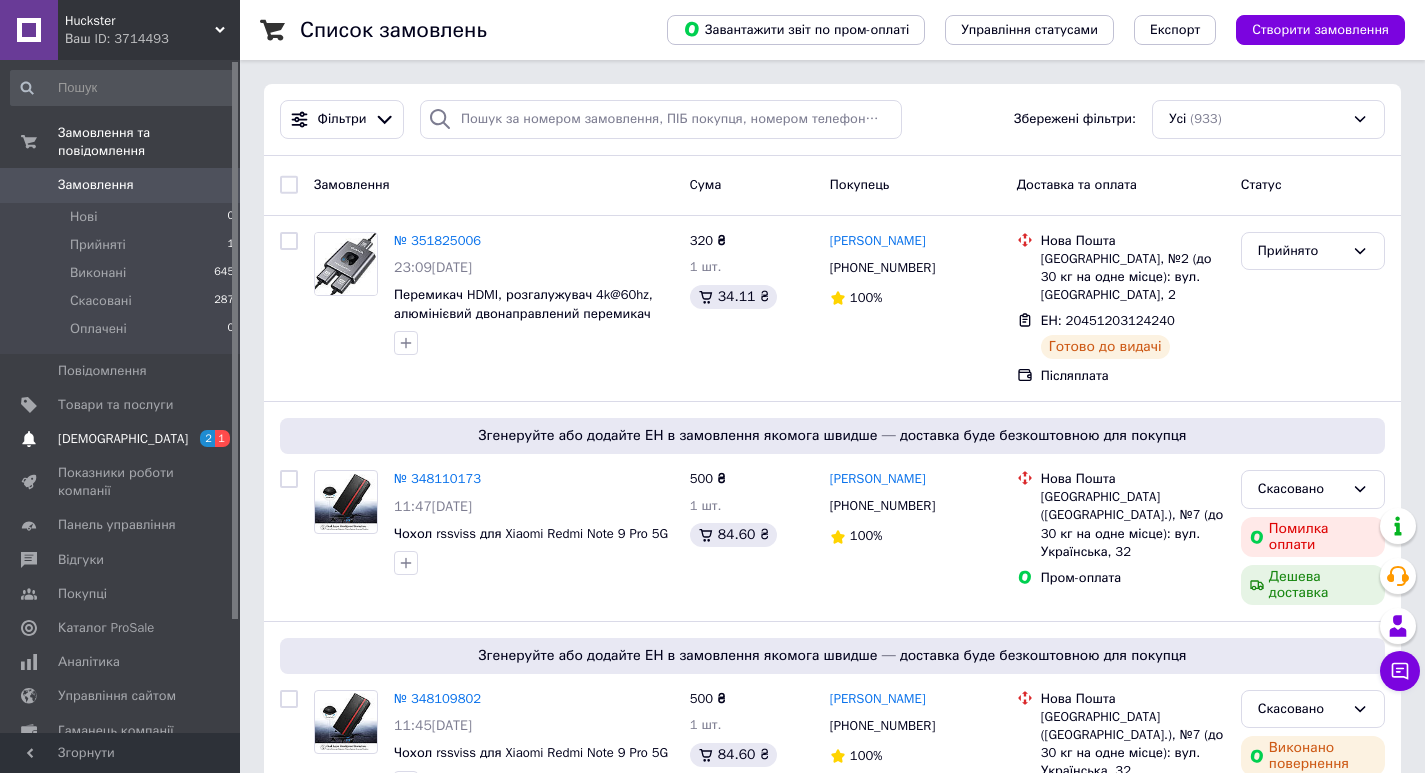 click on "[DEMOGRAPHIC_DATA]" at bounding box center (121, 439) 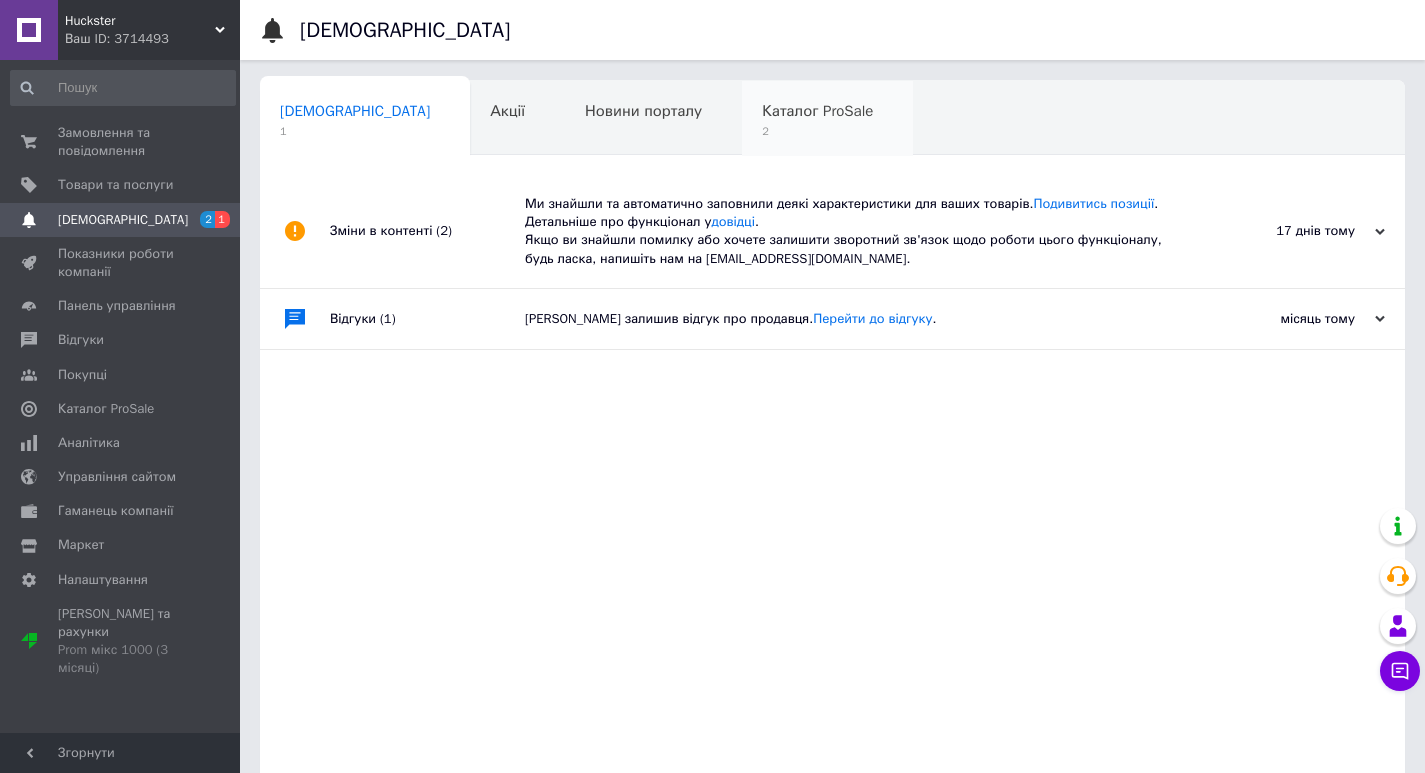 click on "Каталог ProSale 2" at bounding box center (827, 119) 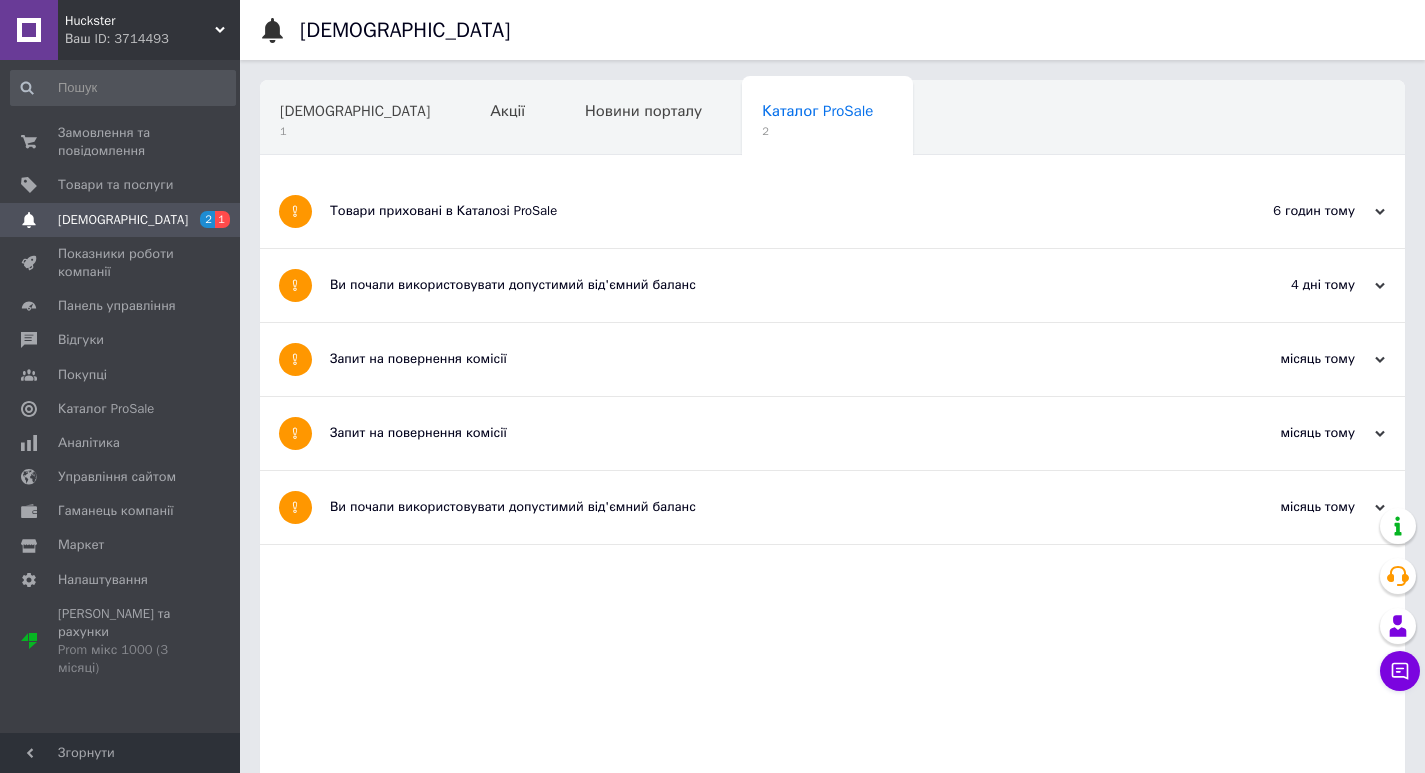click on "Ви почали використовувати допустимий від'ємний баланс" at bounding box center [757, 285] 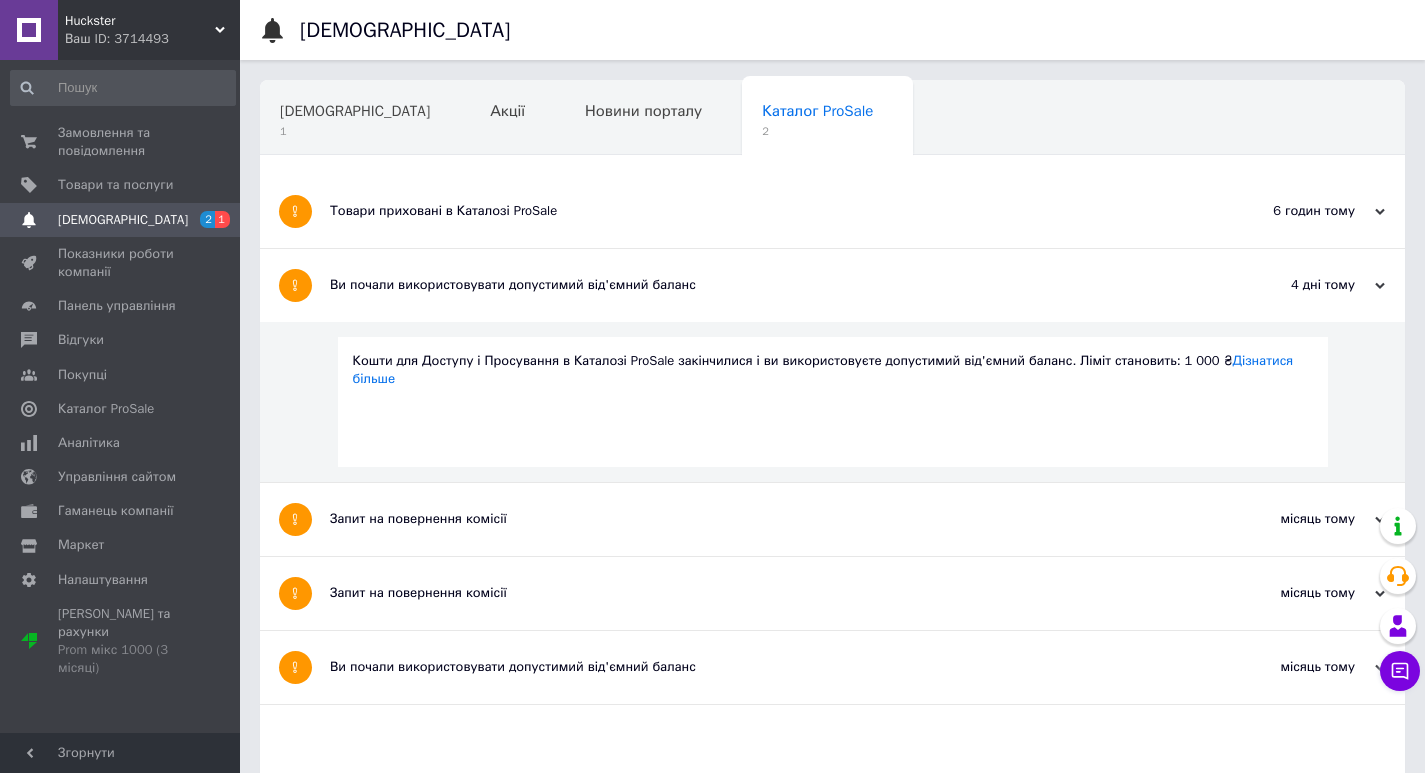 click on "Товари приховані в Каталозі ProSale" at bounding box center (757, 211) 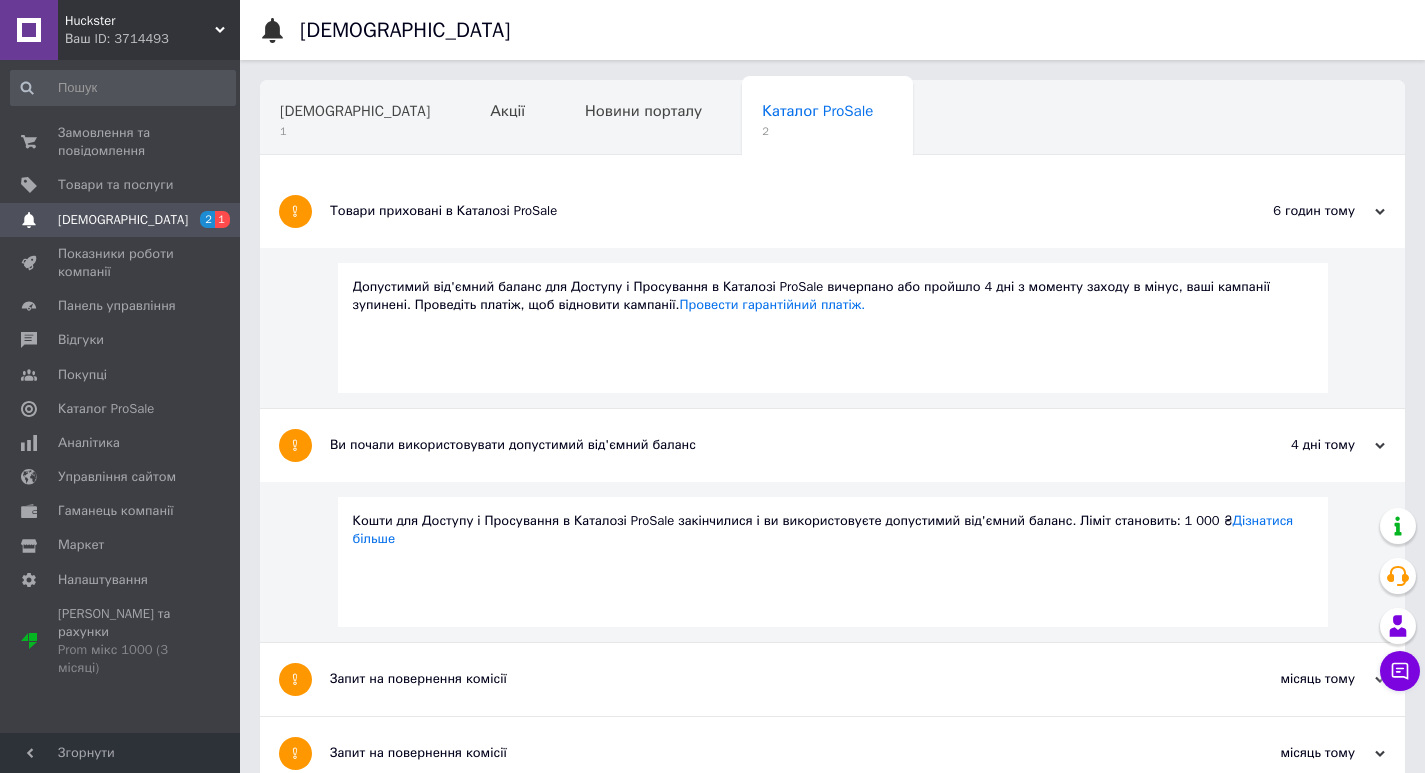 click on "Товари приховані в Каталозі ProSale" at bounding box center [757, 211] 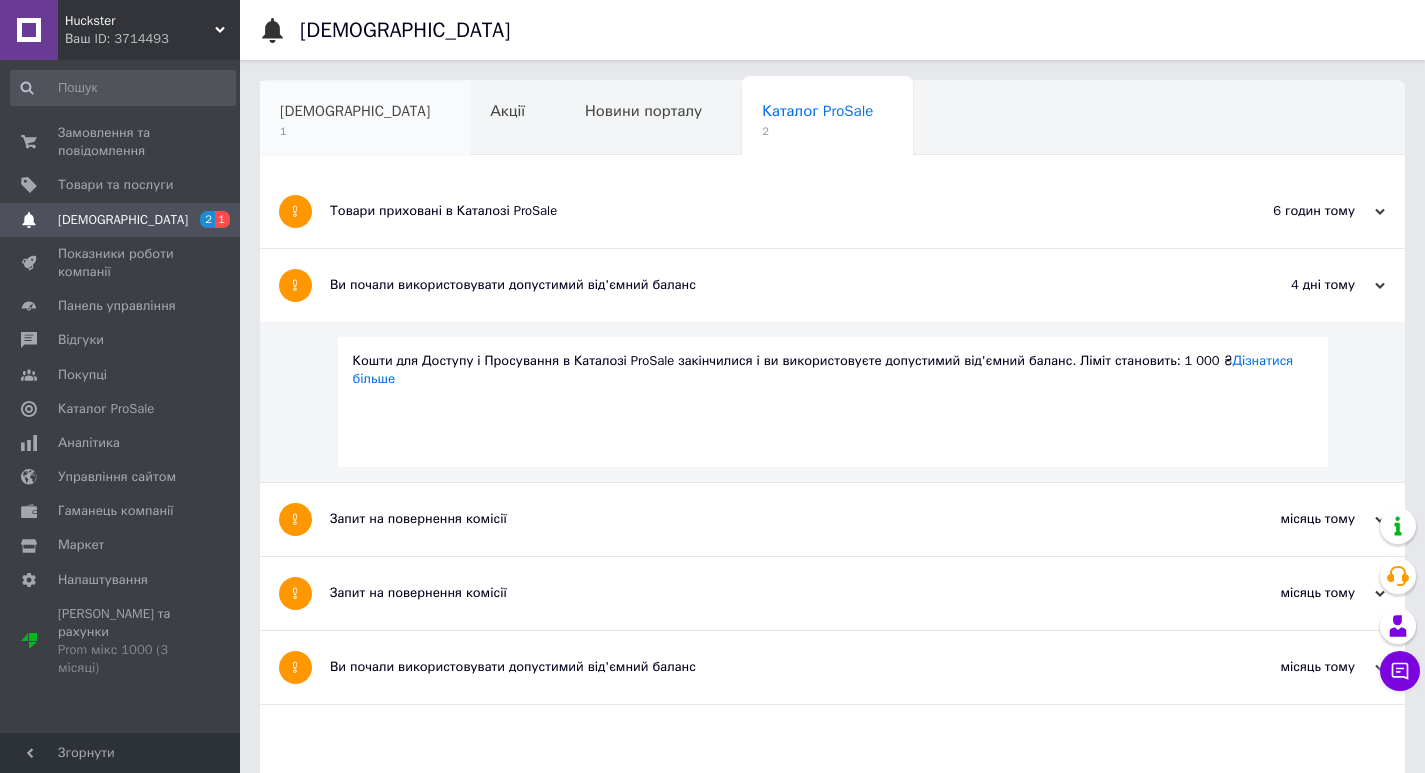 click on "1" at bounding box center [355, 131] 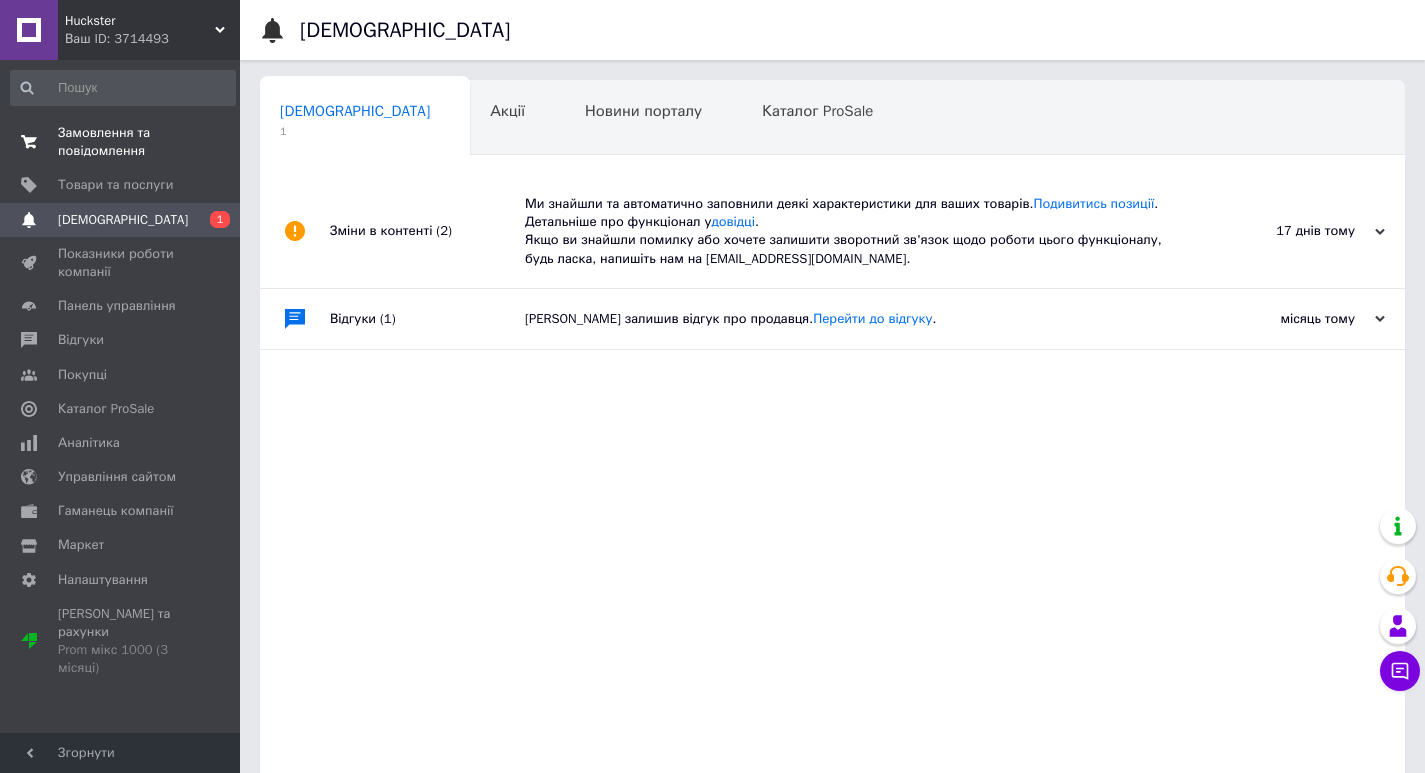 click on "Замовлення та повідомлення" at bounding box center [121, 142] 